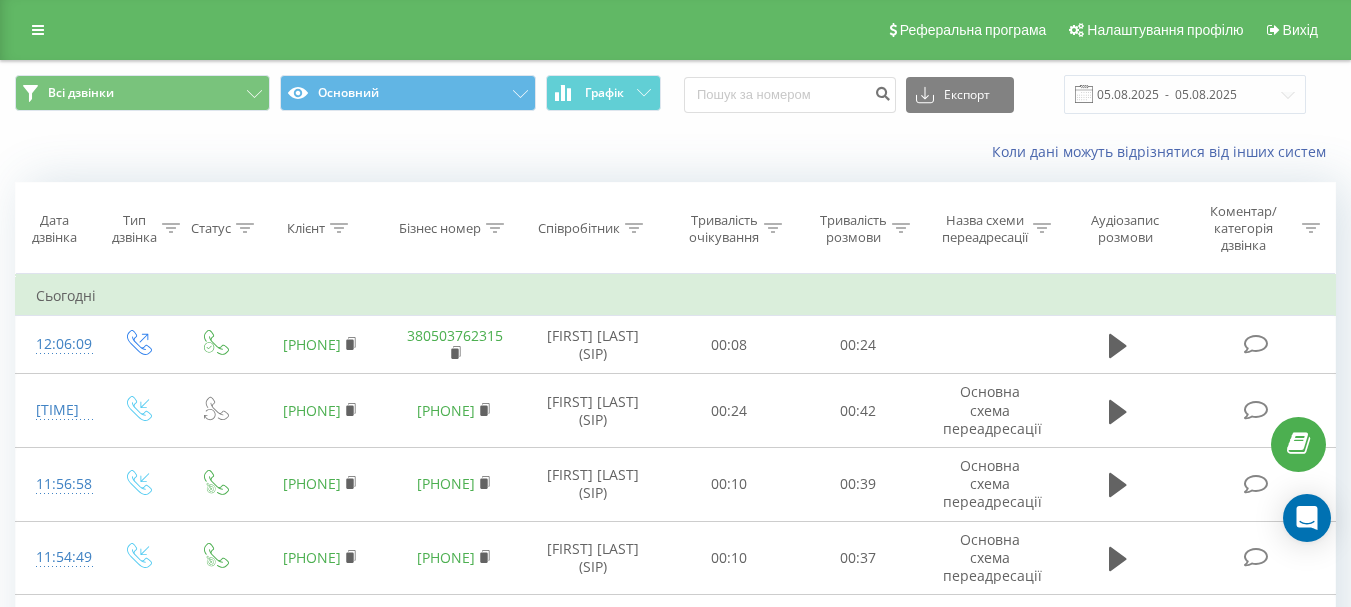 scroll, scrollTop: 0, scrollLeft: 0, axis: both 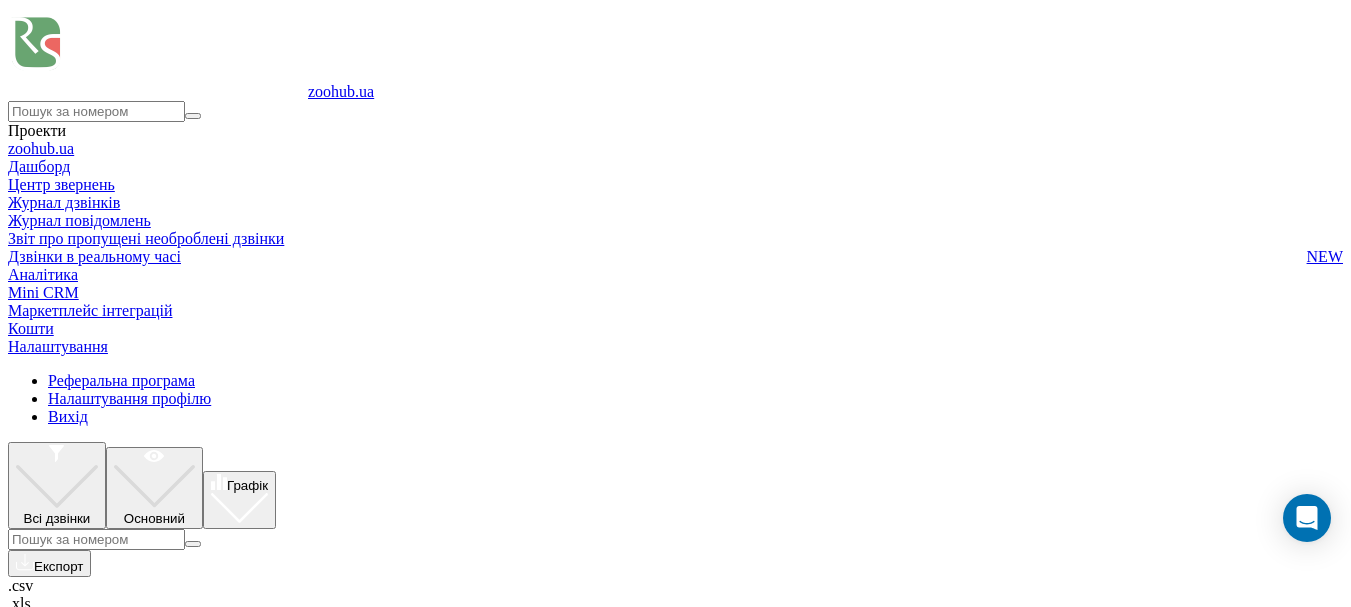 click on "Всі дзвінки" at bounding box center (57, 485) 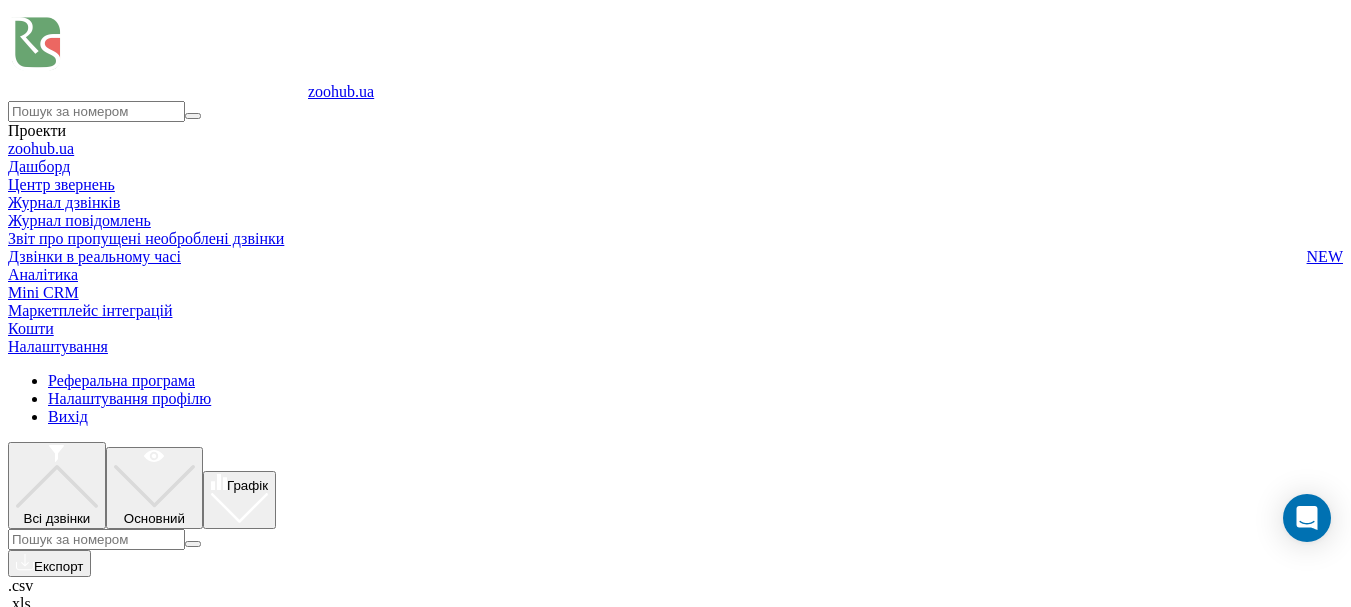 click on "Всі дзвінки" at bounding box center (57, 518) 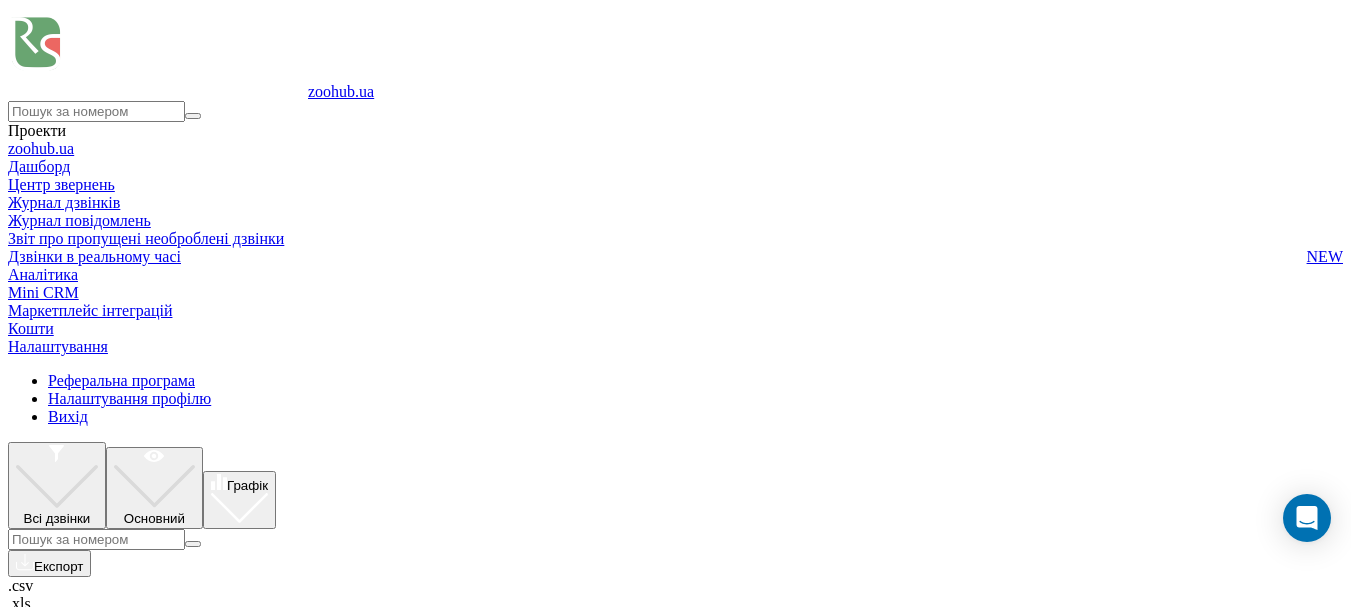 click at bounding box center [8, 372] 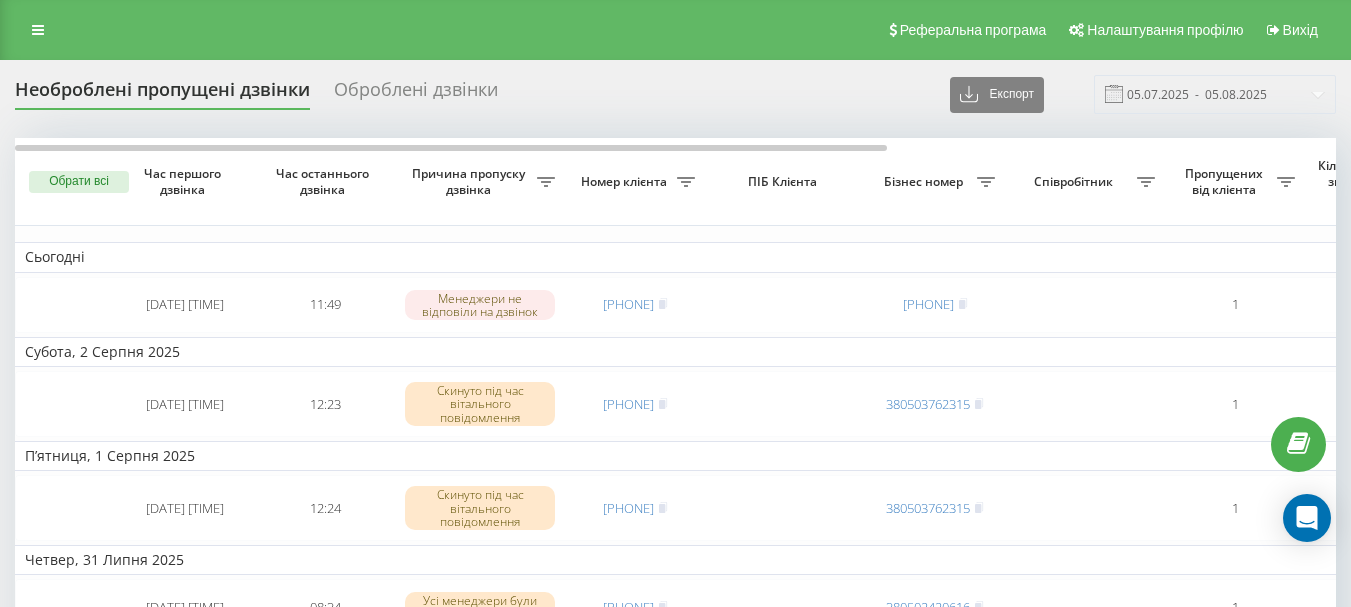 scroll, scrollTop: 0, scrollLeft: 0, axis: both 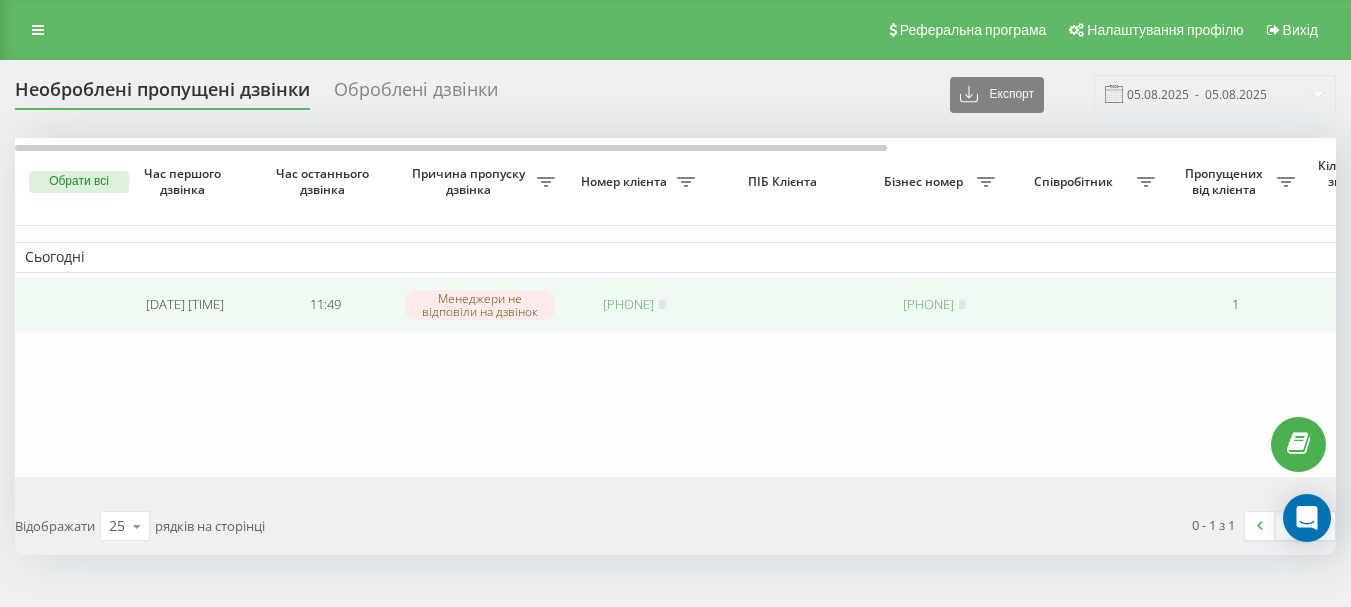 click on "[PHONE]" at bounding box center [628, 304] 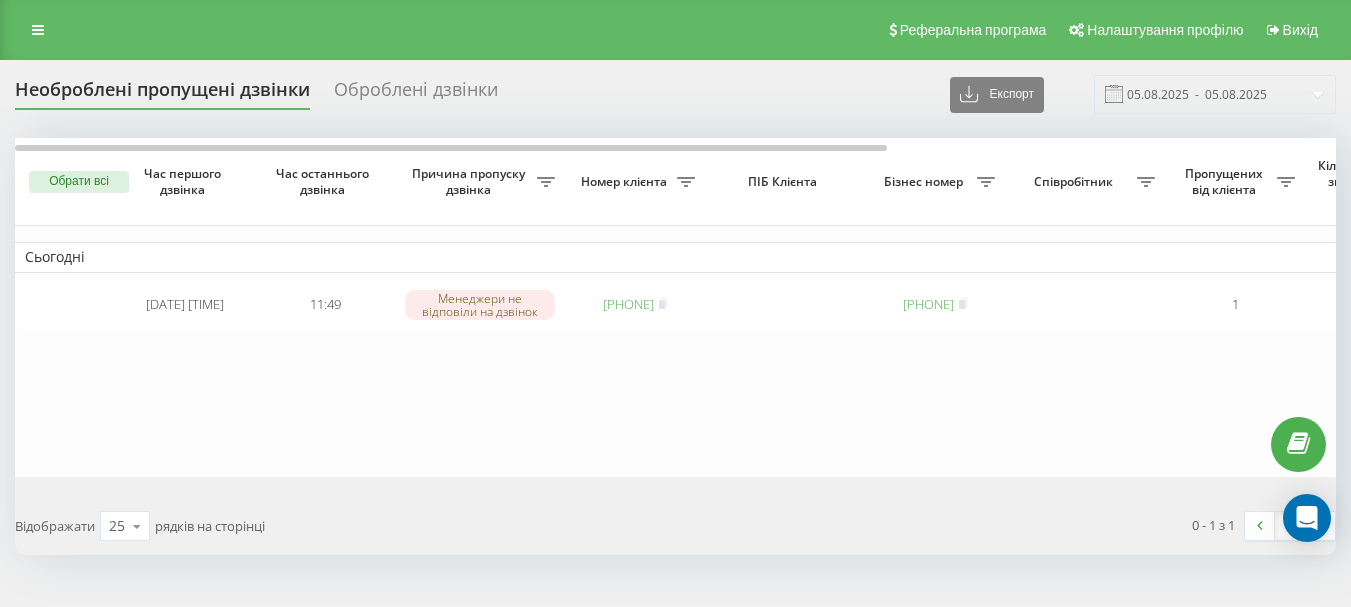 click on "Сьогодні [DATE] [TIME] [TIME] Менеджери не відповіли на дзвінок [PHONE] [PHONE] [NUMBER] [NUMBER] [TIME_AGO] Основна схема переадресації Обробити Не вдалося зв'язатися Зв'язався з клієнтом за допомогою іншого каналу Клієнт передзвонив сам з іншого номера Інший варіант" at bounding box center (1015, 307) 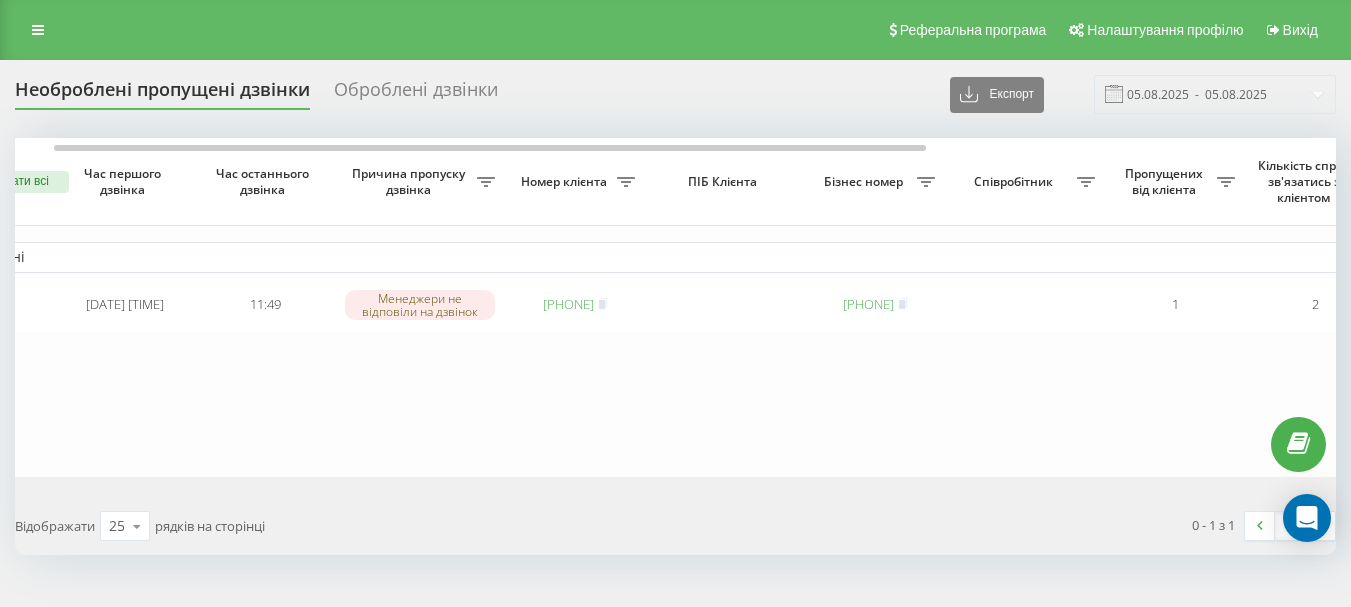scroll, scrollTop: 0, scrollLeft: 90, axis: horizontal 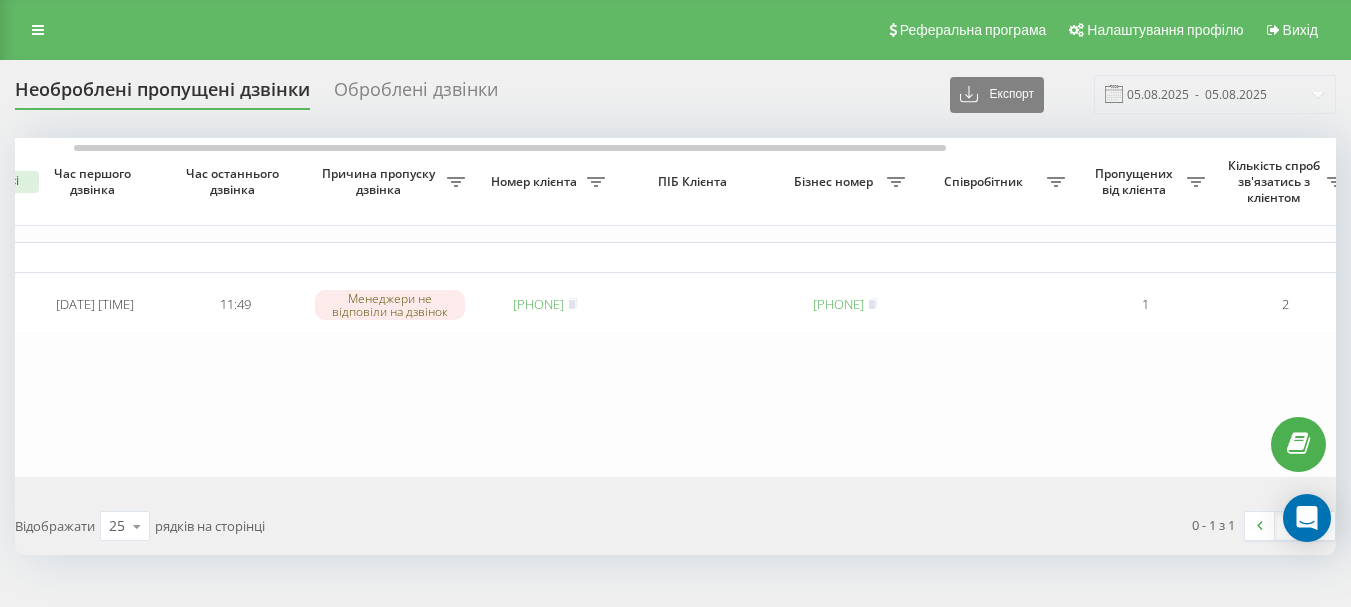 click on "Сьогодні [DATE] [TIME] [TIME] Менеджери не відповіли на дзвінок [PHONE] [PHONE] [NUMBER] [NUMBER] [TIME_AGO] Основна схема переадресації Обробити Не вдалося зв'язатися Зв'язався з клієнтом за допомогою іншого каналу Клієнт передзвонив сам з іншого номера Інший варіант" at bounding box center [925, 307] 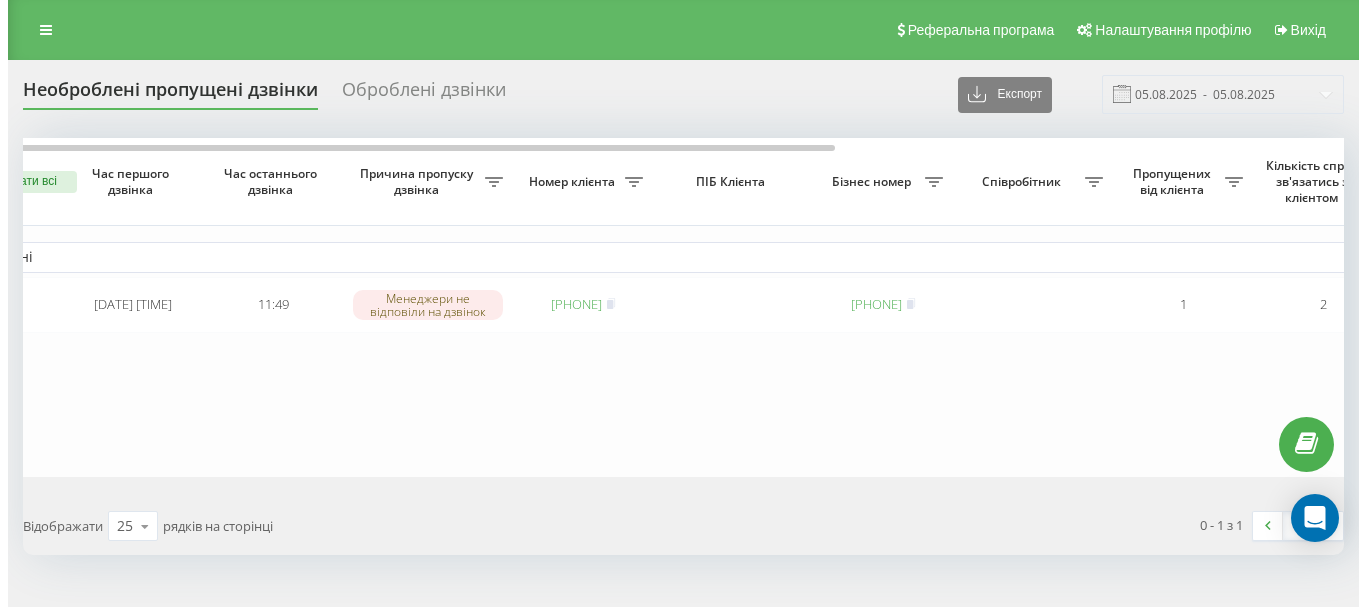 scroll, scrollTop: 0, scrollLeft: 0, axis: both 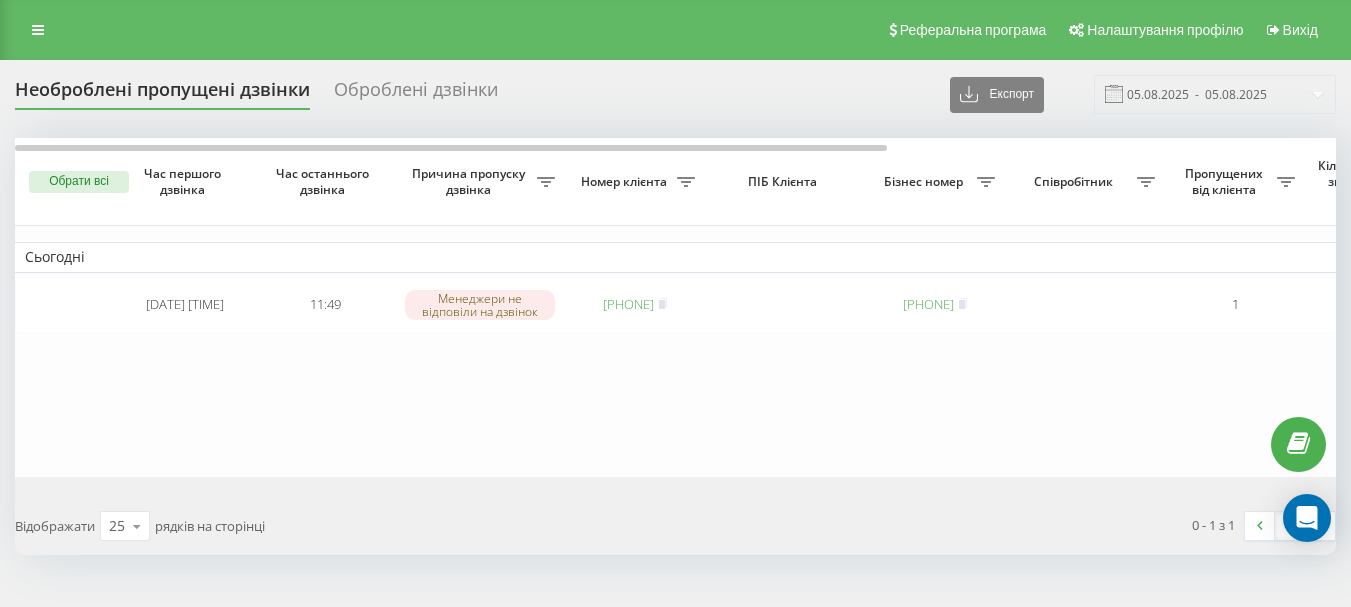 click on "Сьогодні [DATE] [TIME] [TIME] Менеджери не відповіли на дзвінок [PHONE] [PHONE] [NUMBER] [NUMBER] [TIME_AGO] Основна схема переадресації Обробити Не вдалося зв'язатися Зв'язався з клієнтом за допомогою іншого каналу Клієнт передзвонив сам з іншого номера Інший варіант" at bounding box center (1015, 307) 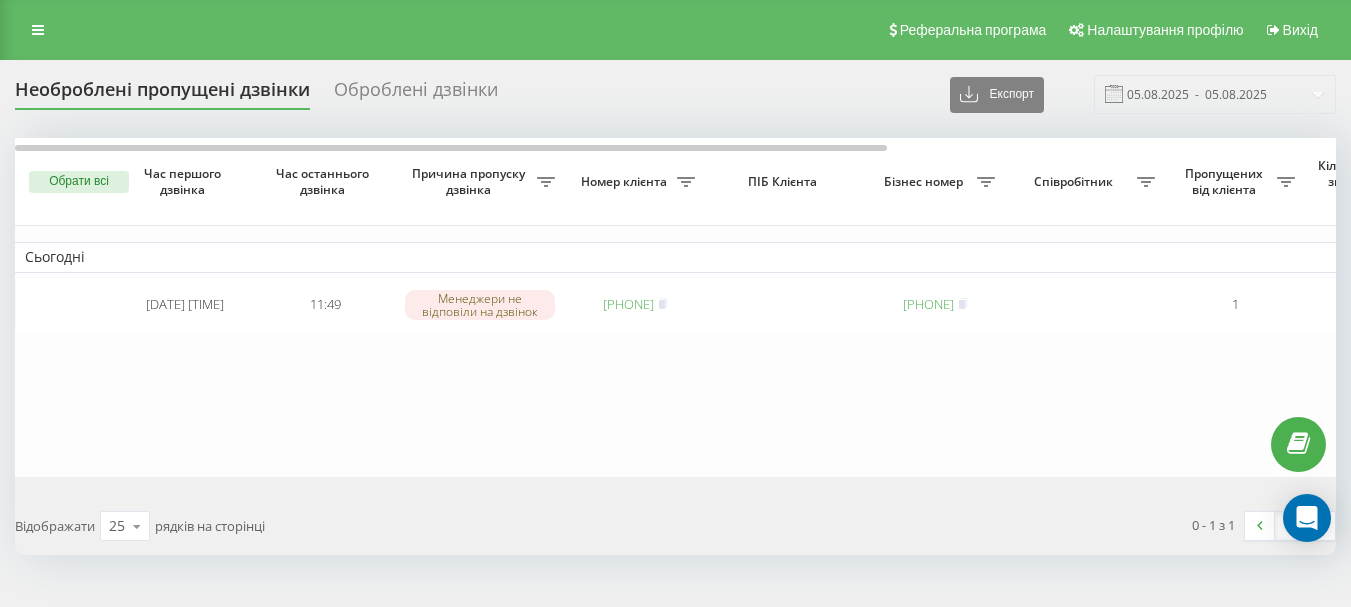 click on "Сьогодні [DATE] [TIME] [TIME] Менеджери не відповіли на дзвінок [PHONE] [PHONE] [NUMBER] [NUMBER] [TIME_AGO] Основна схема переадресації Обробити Не вдалося зв'язатися Зв'язався з клієнтом за допомогою іншого каналу Клієнт передзвонив сам з іншого номера Інший варіант" at bounding box center [1015, 307] 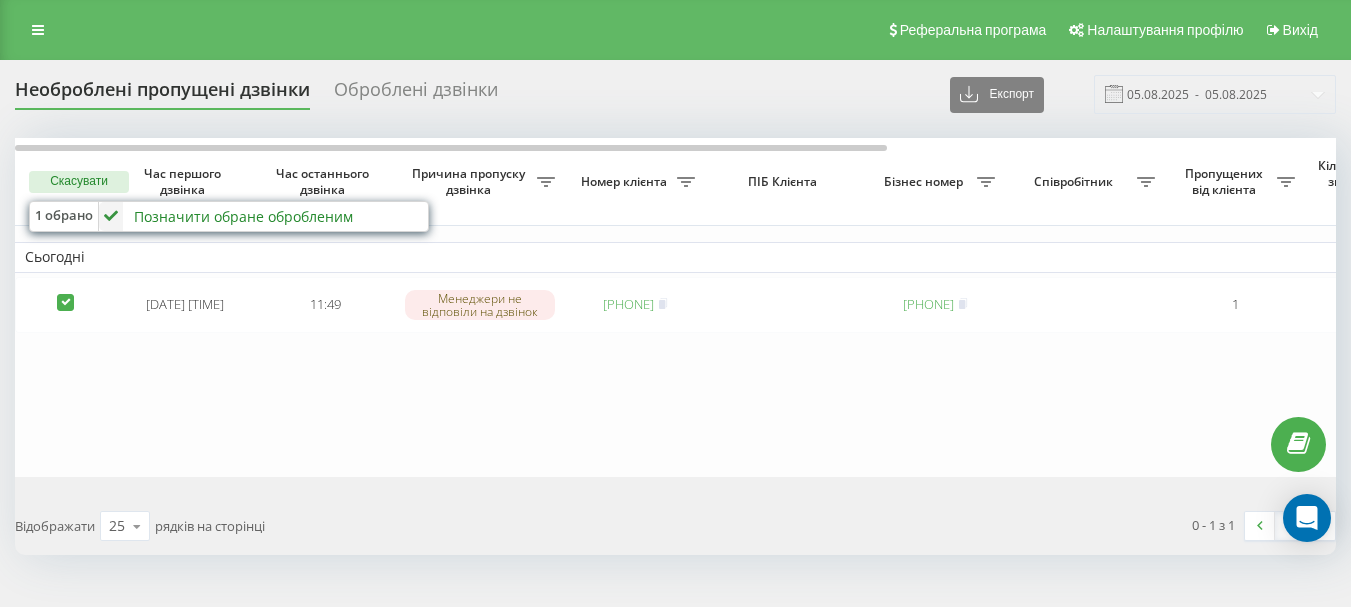 click on "Позначити обране обробленим" at bounding box center (243, 216) 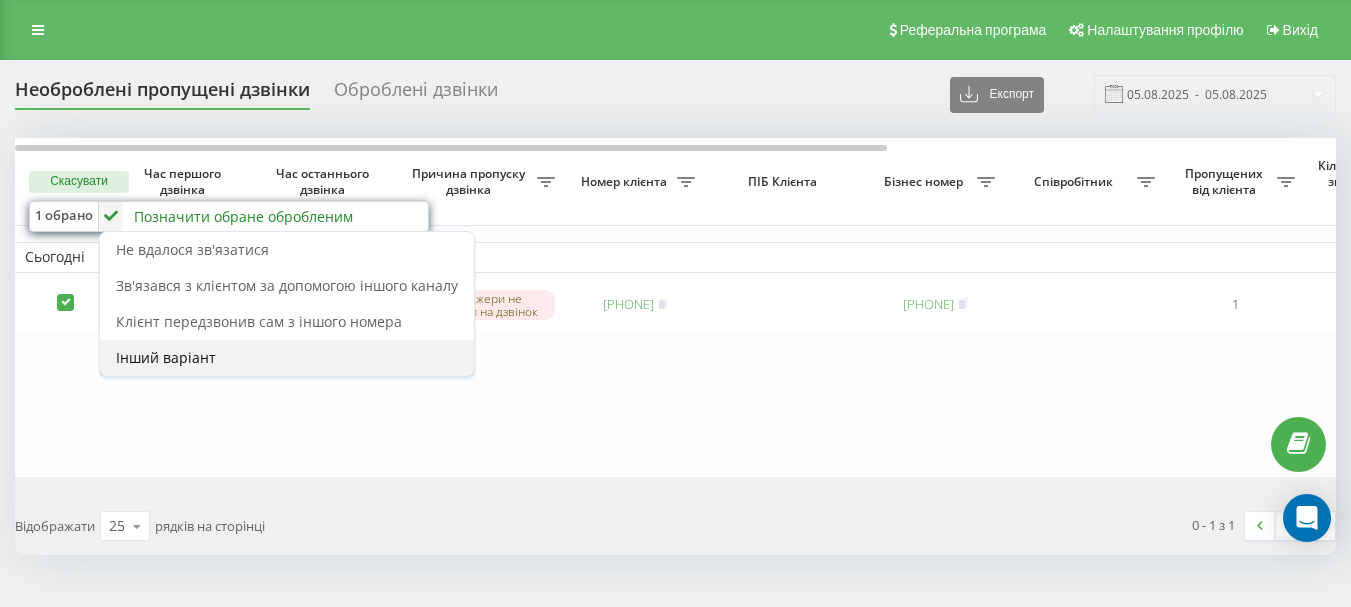 click on "Інший варіант" at bounding box center (287, 358) 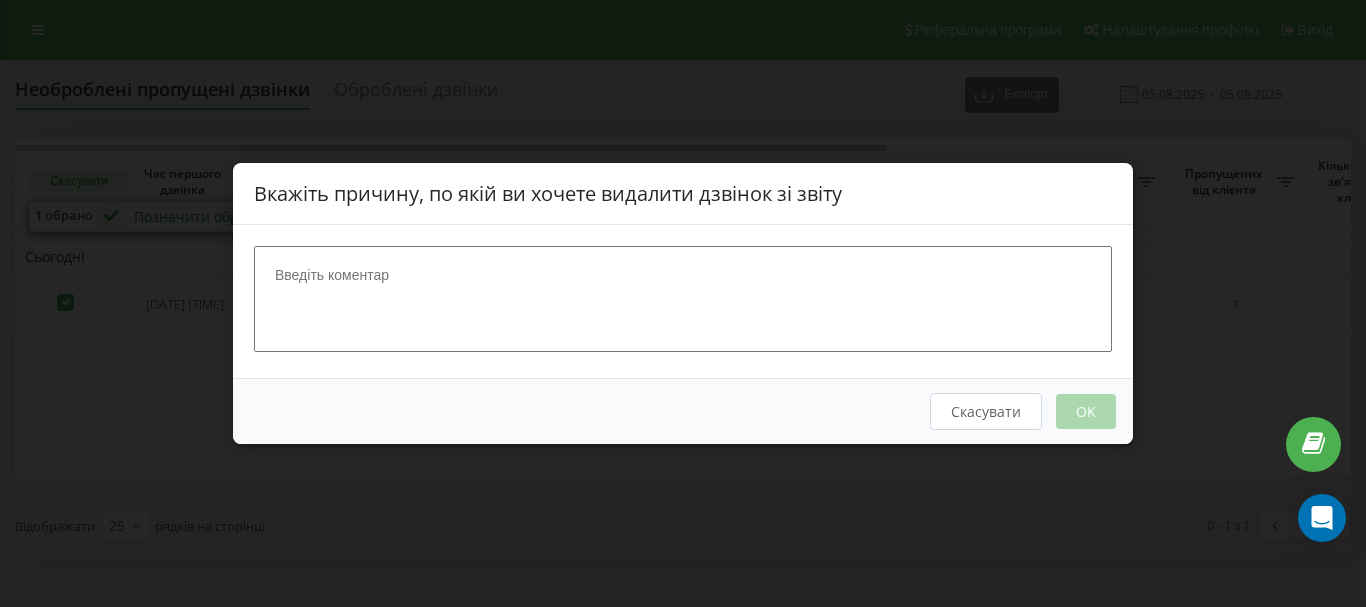 click at bounding box center [683, 299] 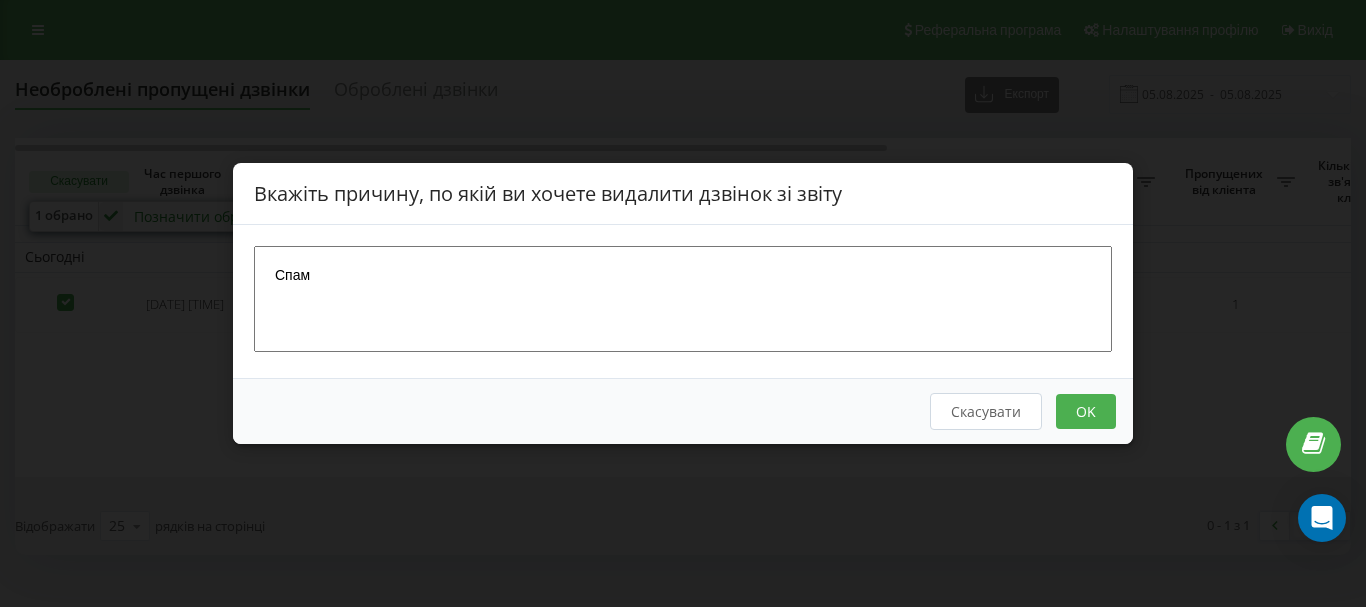type on "Спам" 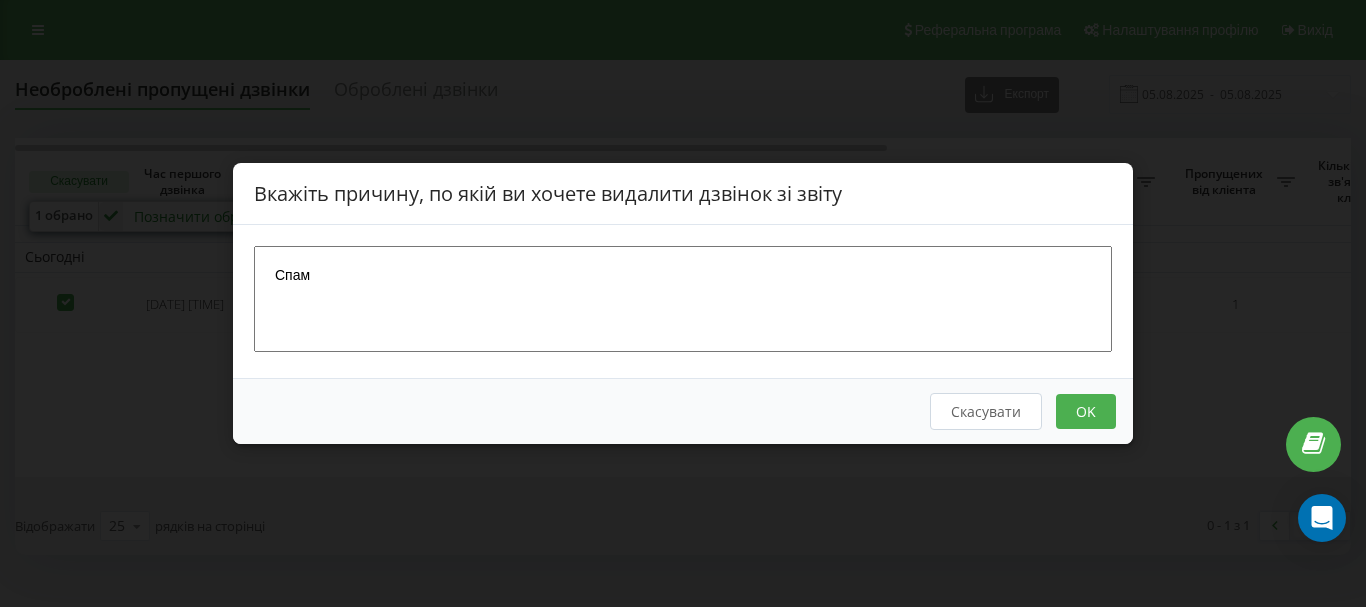 drag, startPoint x: 1097, startPoint y: 401, endPoint x: 576, endPoint y: 362, distance: 522.45764 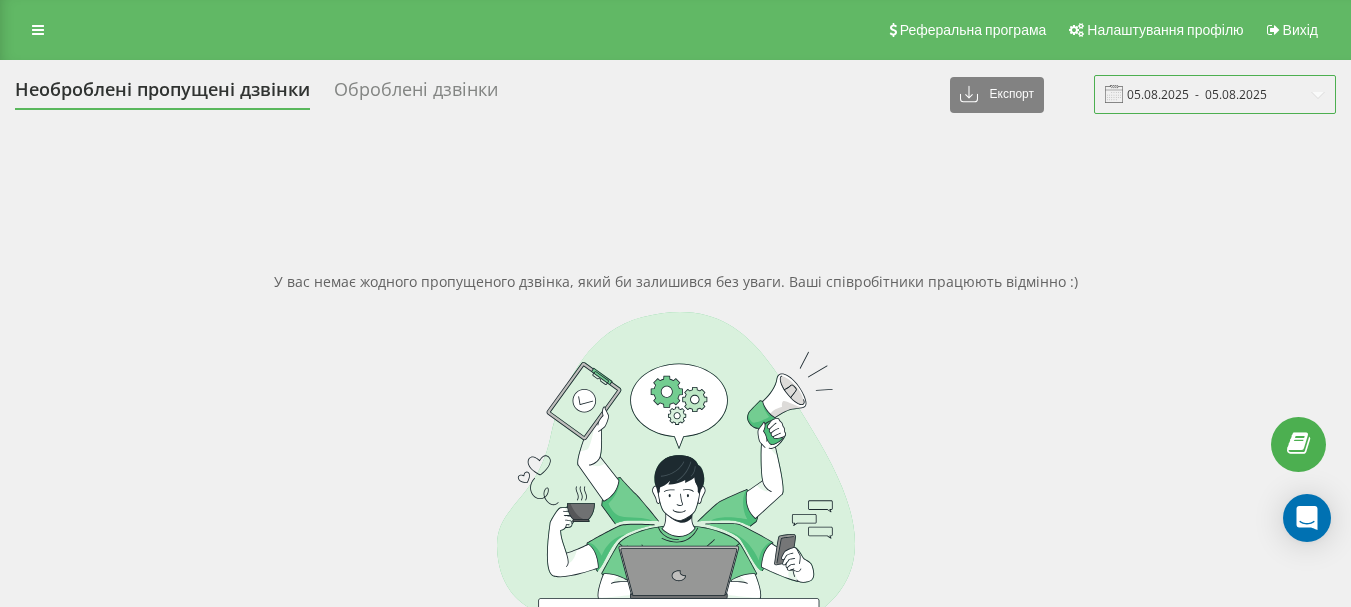 click on "05.08.2025  -  05.08.2025" at bounding box center (1215, 94) 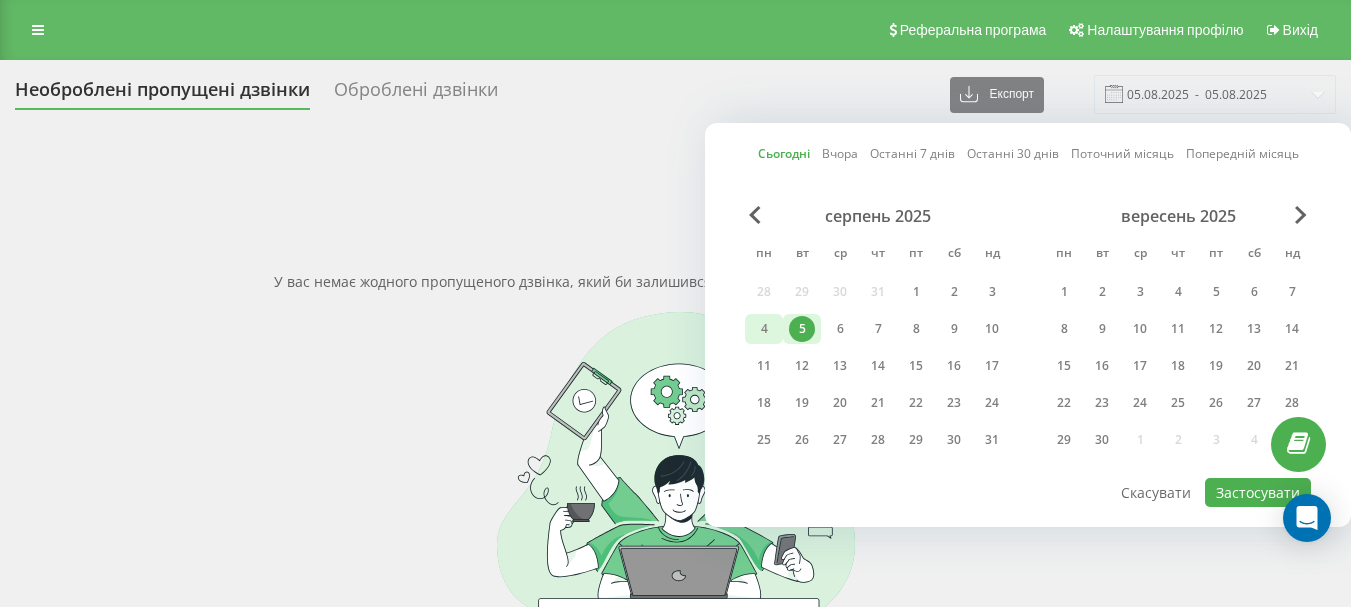 click on "4" at bounding box center [764, 329] 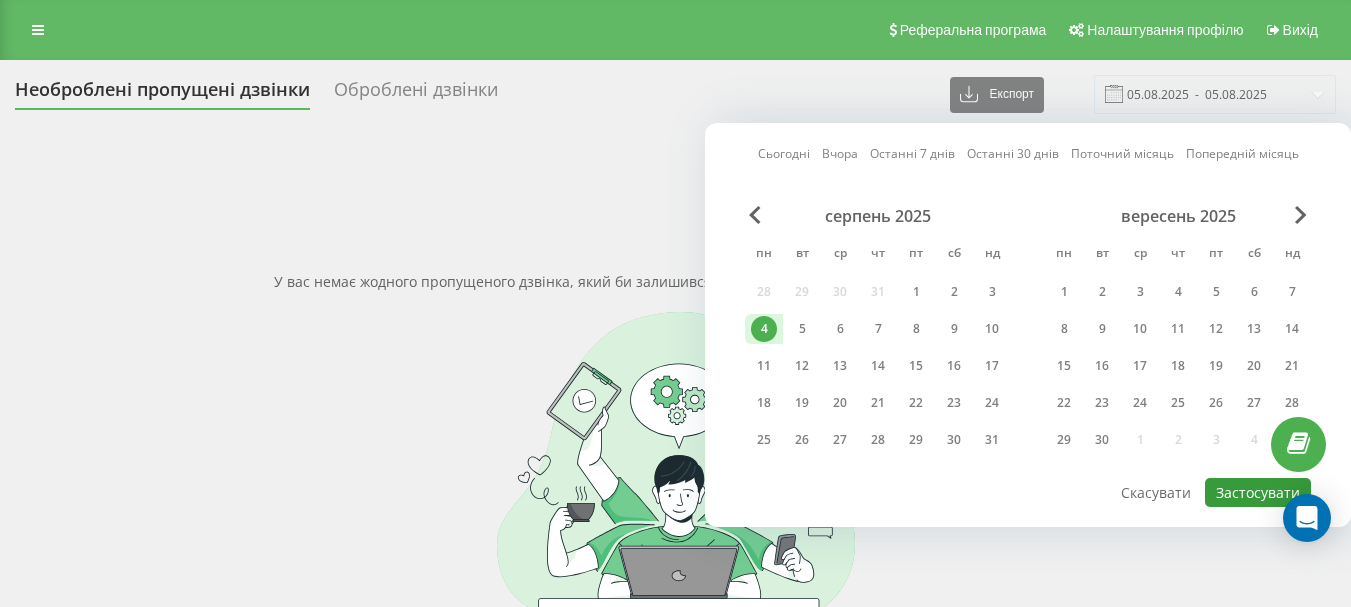 drag, startPoint x: 1230, startPoint y: 497, endPoint x: 1173, endPoint y: 466, distance: 64.884514 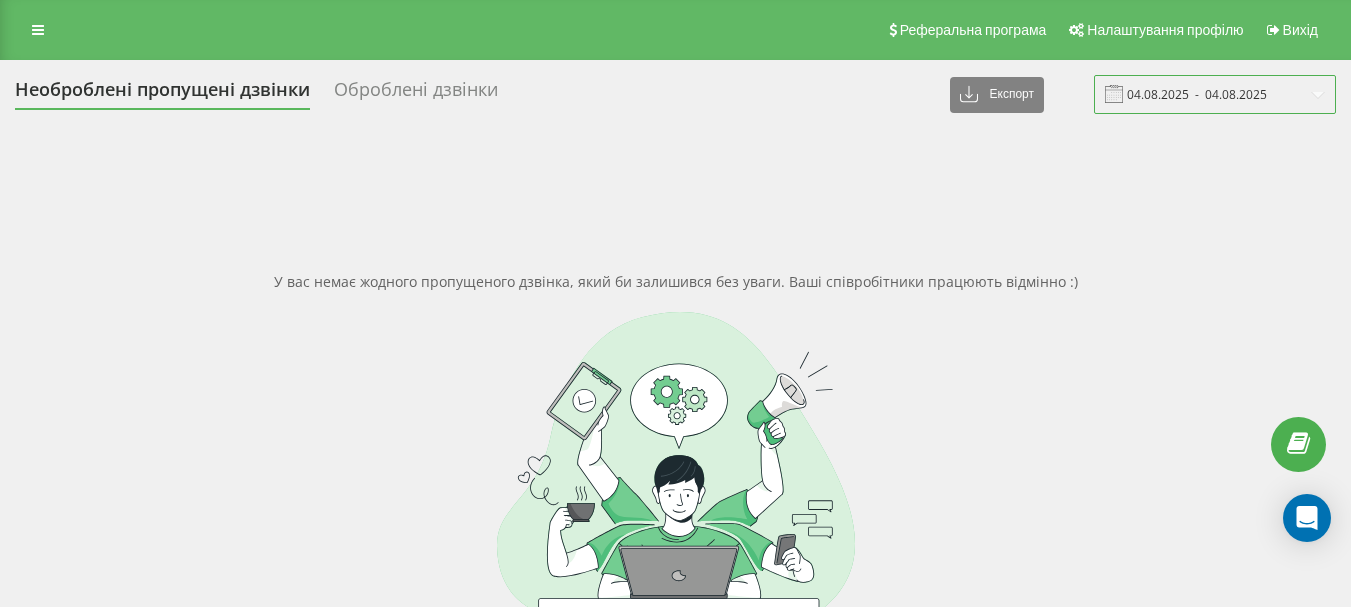 click on "04.08.2025  -  04.08.2025" at bounding box center (1215, 94) 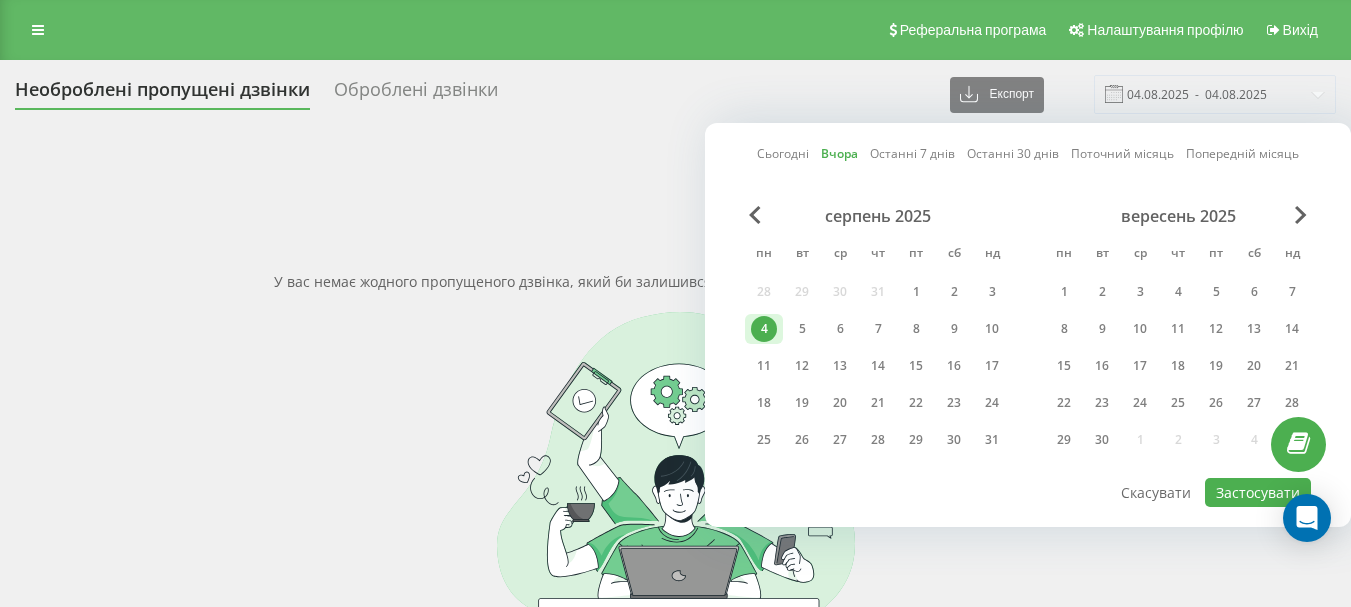 click on "Сьогодні" at bounding box center [783, 153] 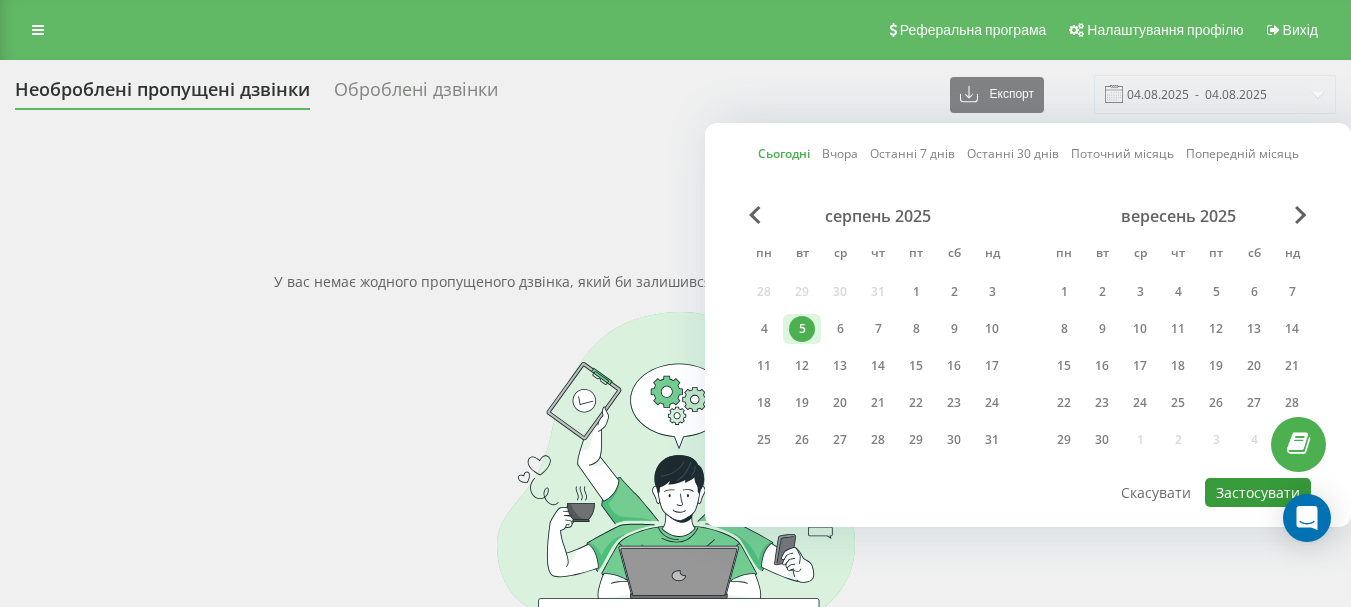 click on "Застосувати" at bounding box center [1258, 492] 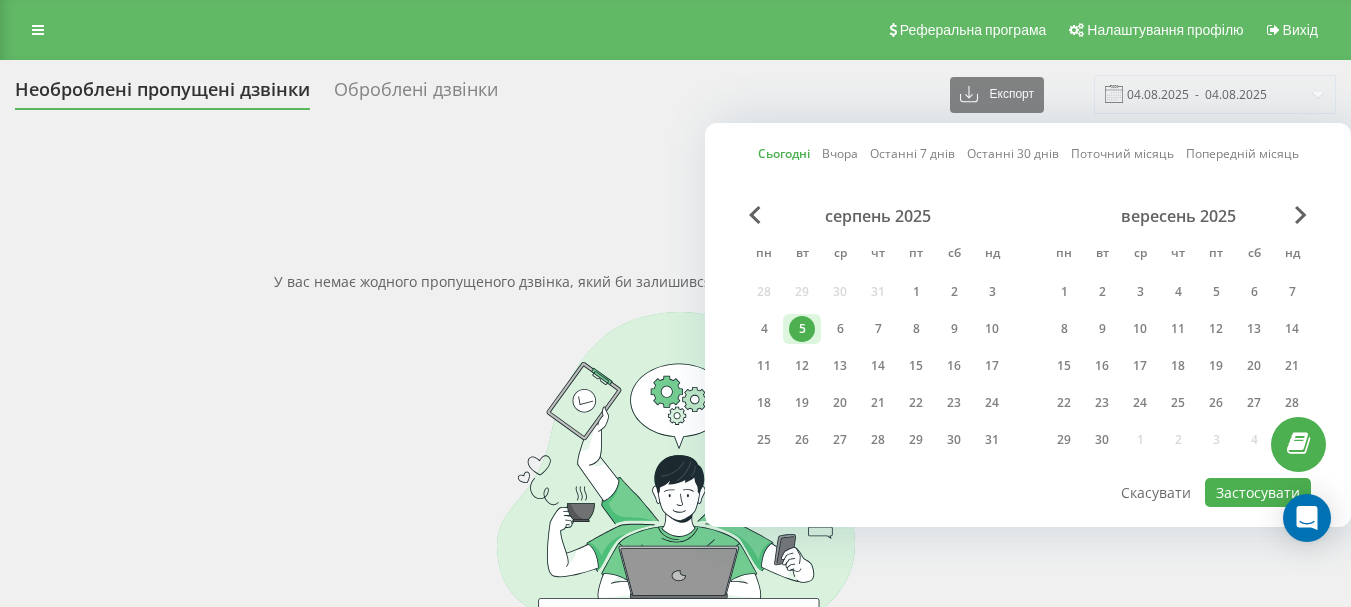 type on "05.08.2025  -  05.08.2025" 